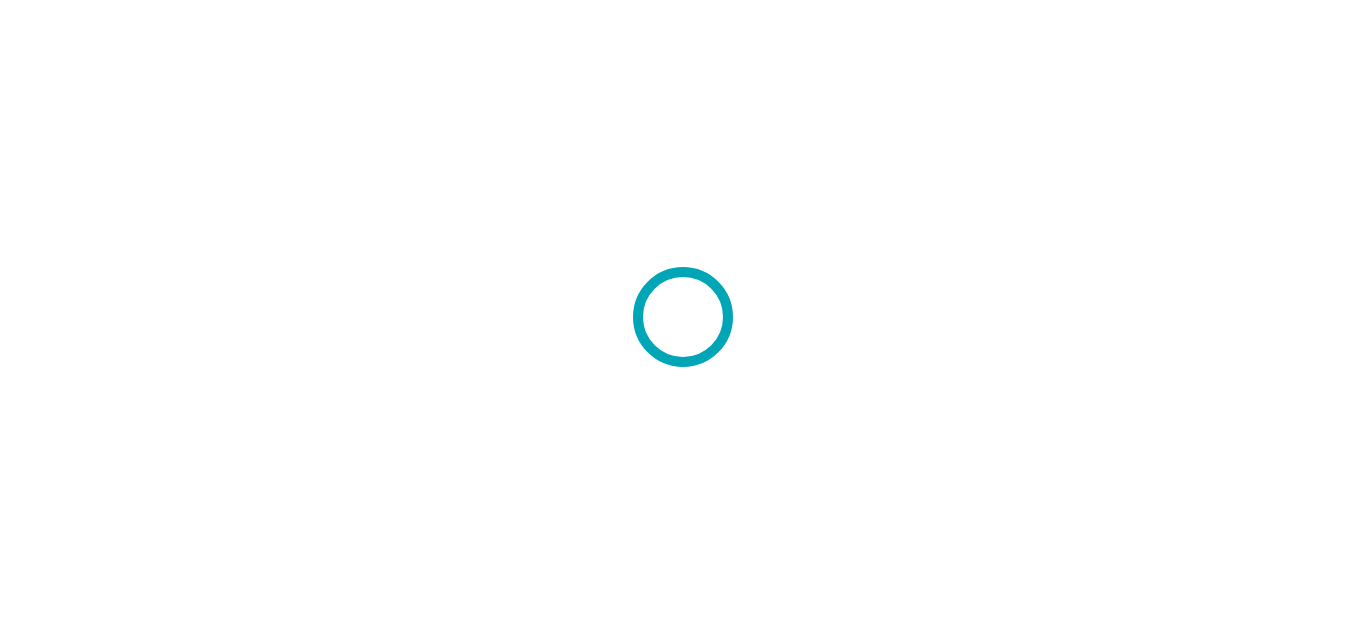 scroll, scrollTop: 0, scrollLeft: 0, axis: both 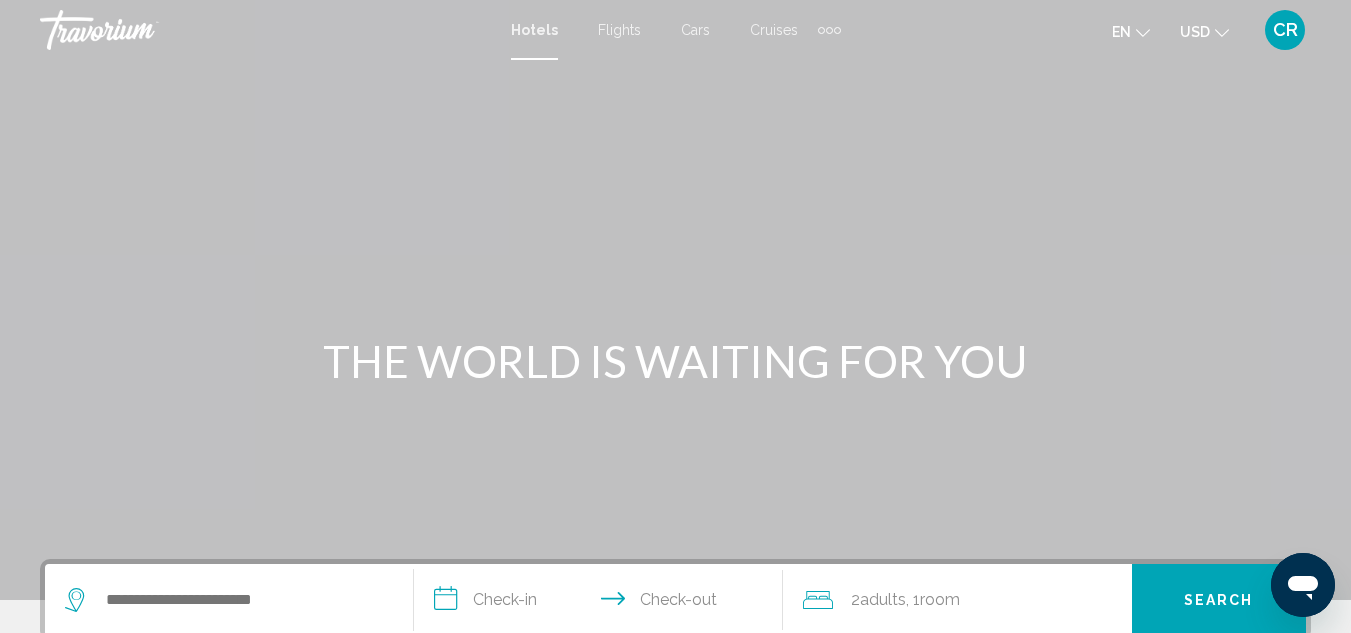 click on "Cruises" at bounding box center (774, 30) 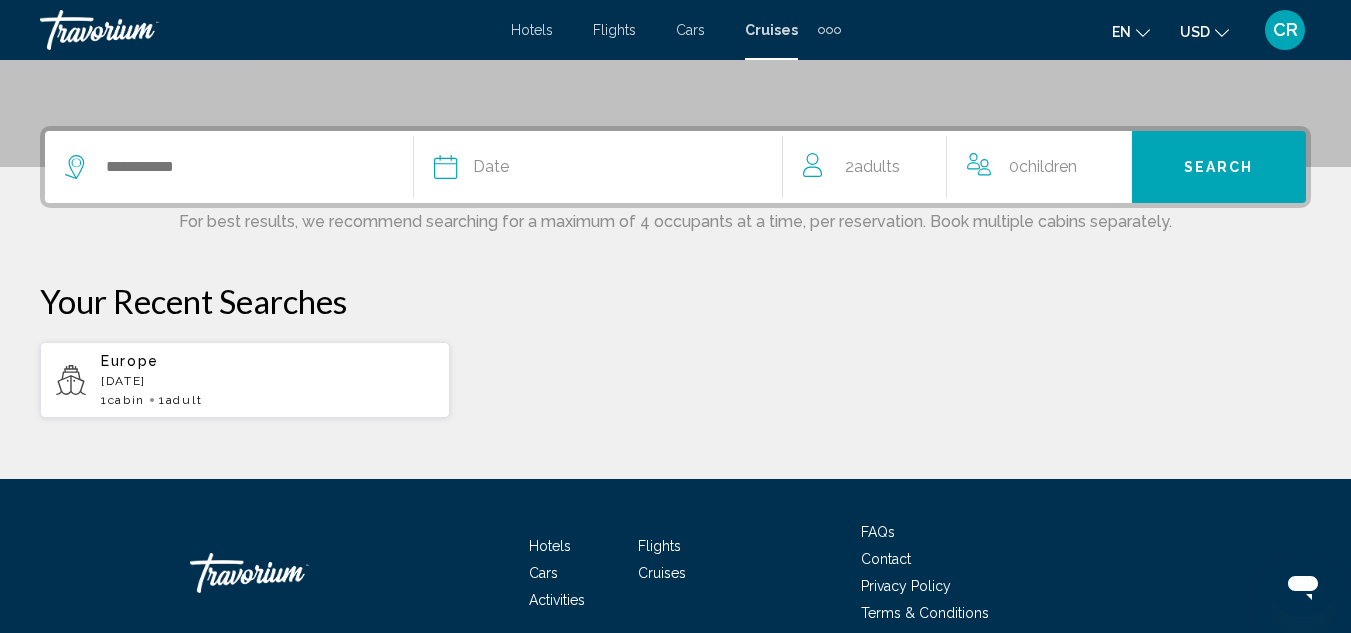 scroll, scrollTop: 400, scrollLeft: 0, axis: vertical 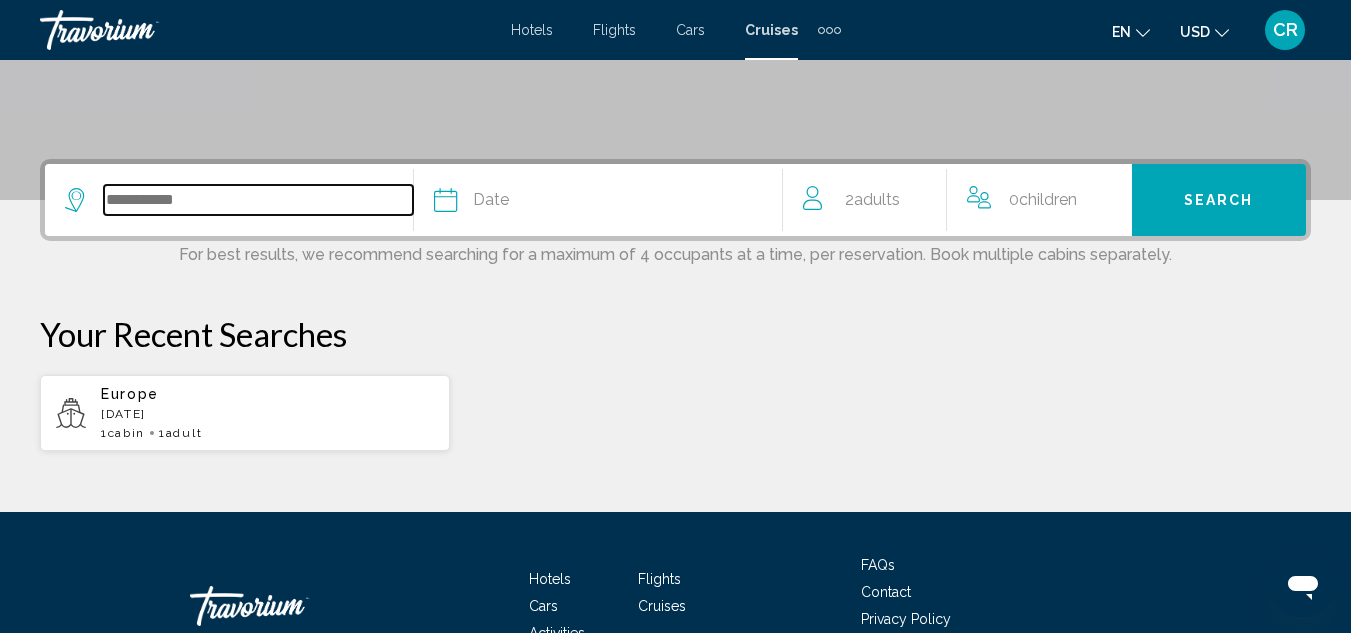 click at bounding box center [258, 200] 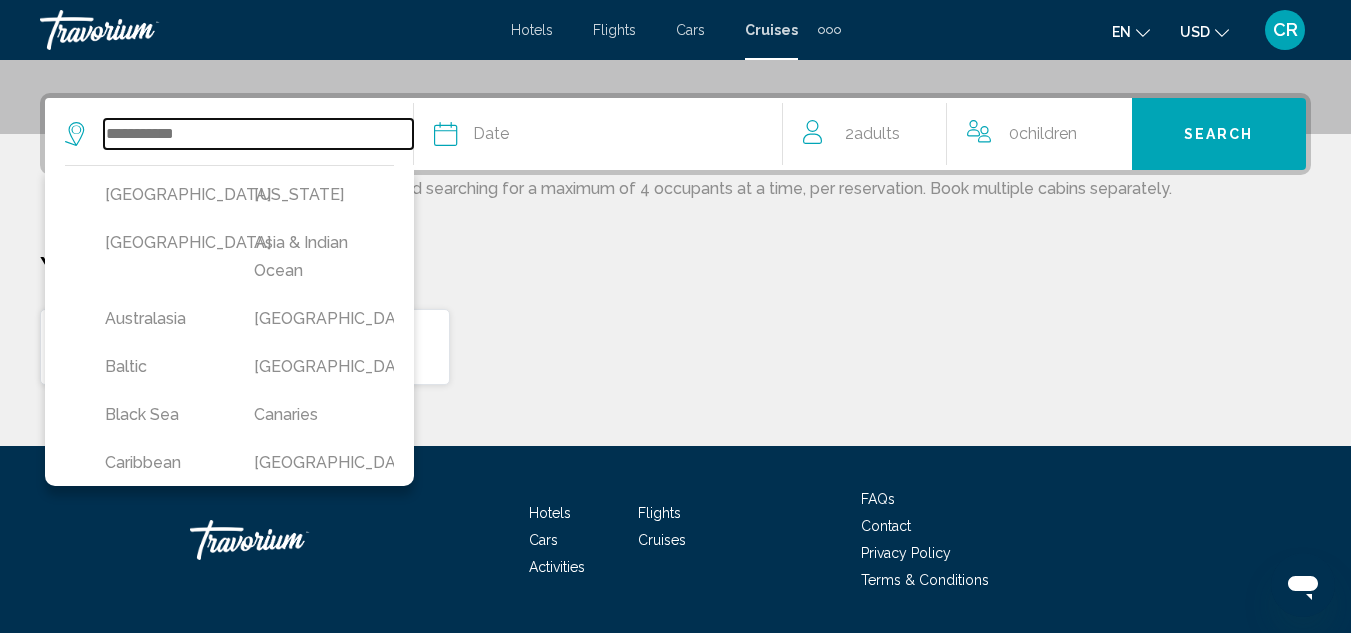 scroll, scrollTop: 494, scrollLeft: 0, axis: vertical 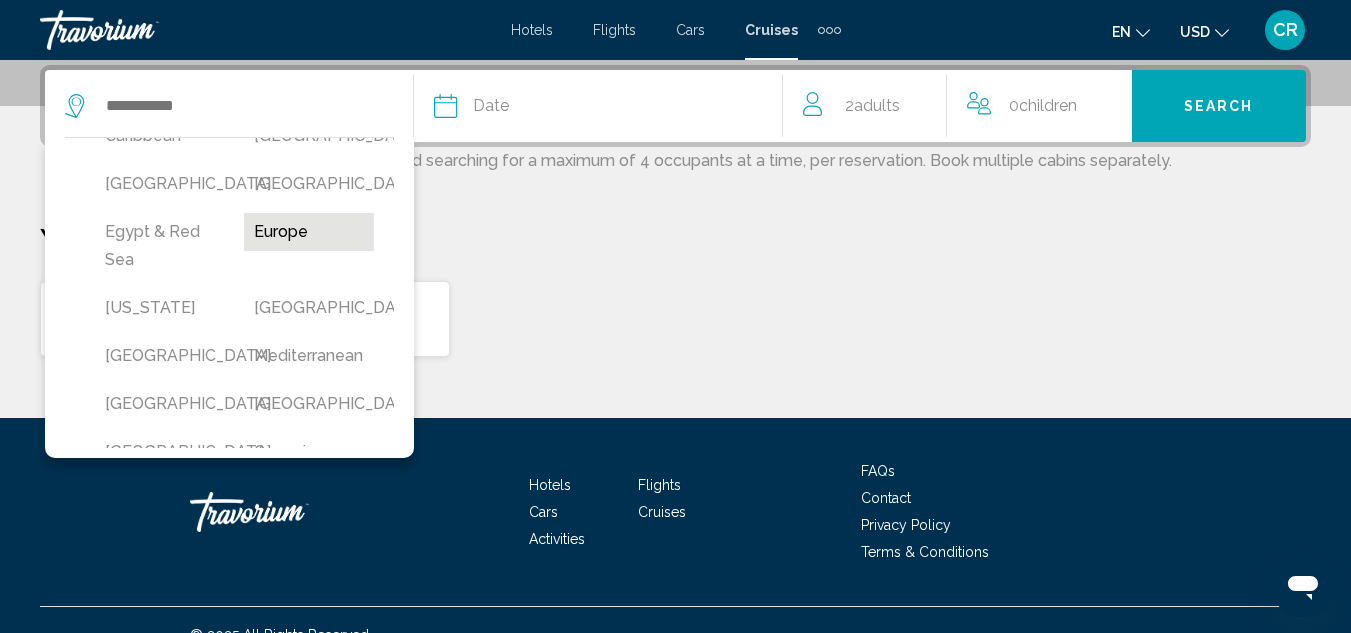 click on "Europe" at bounding box center [308, 232] 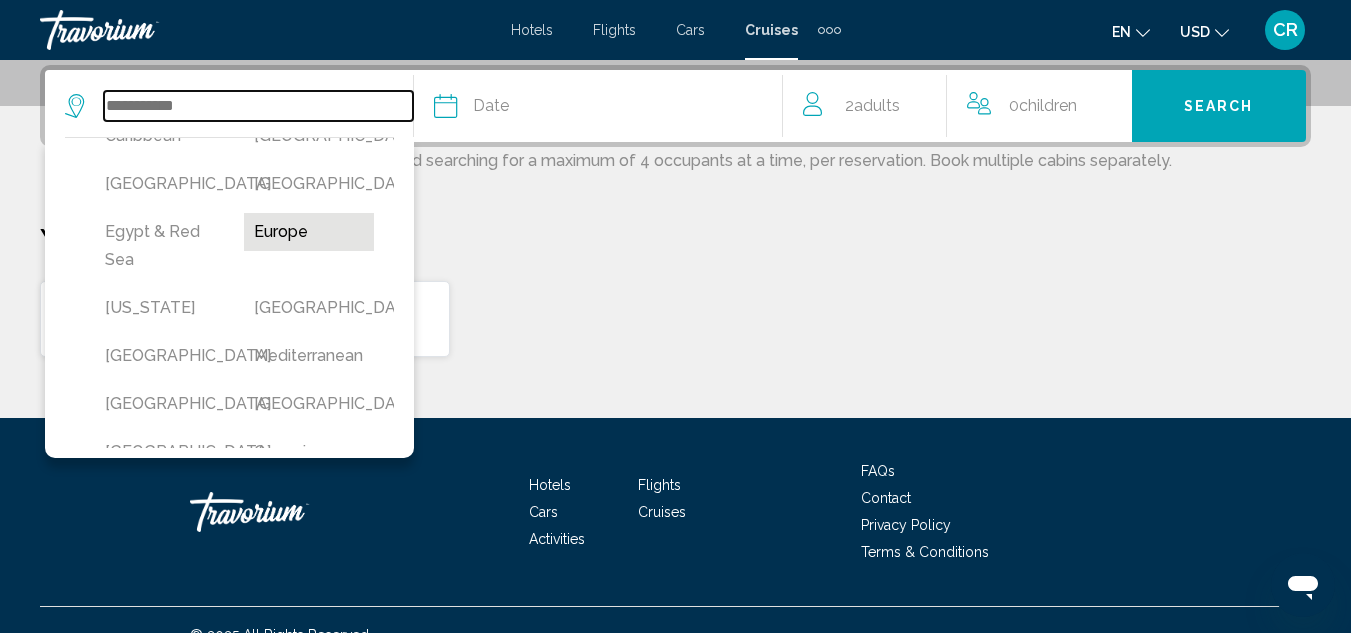 type on "******" 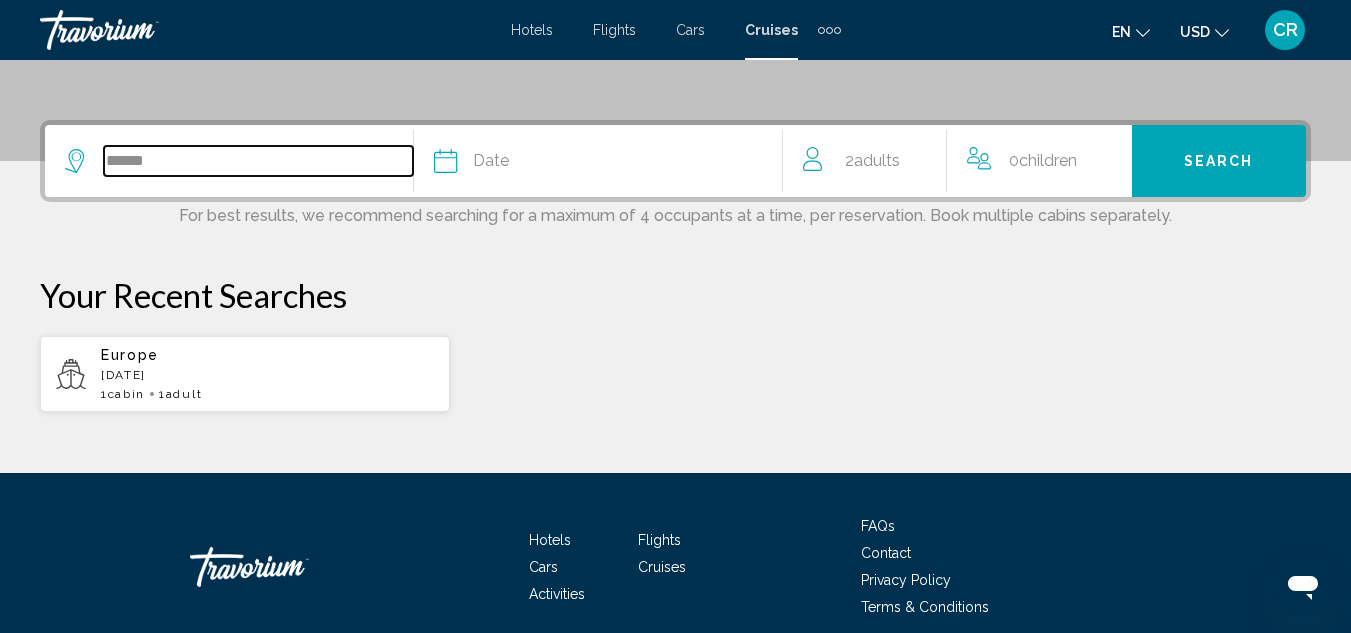 scroll, scrollTop: 394, scrollLeft: 0, axis: vertical 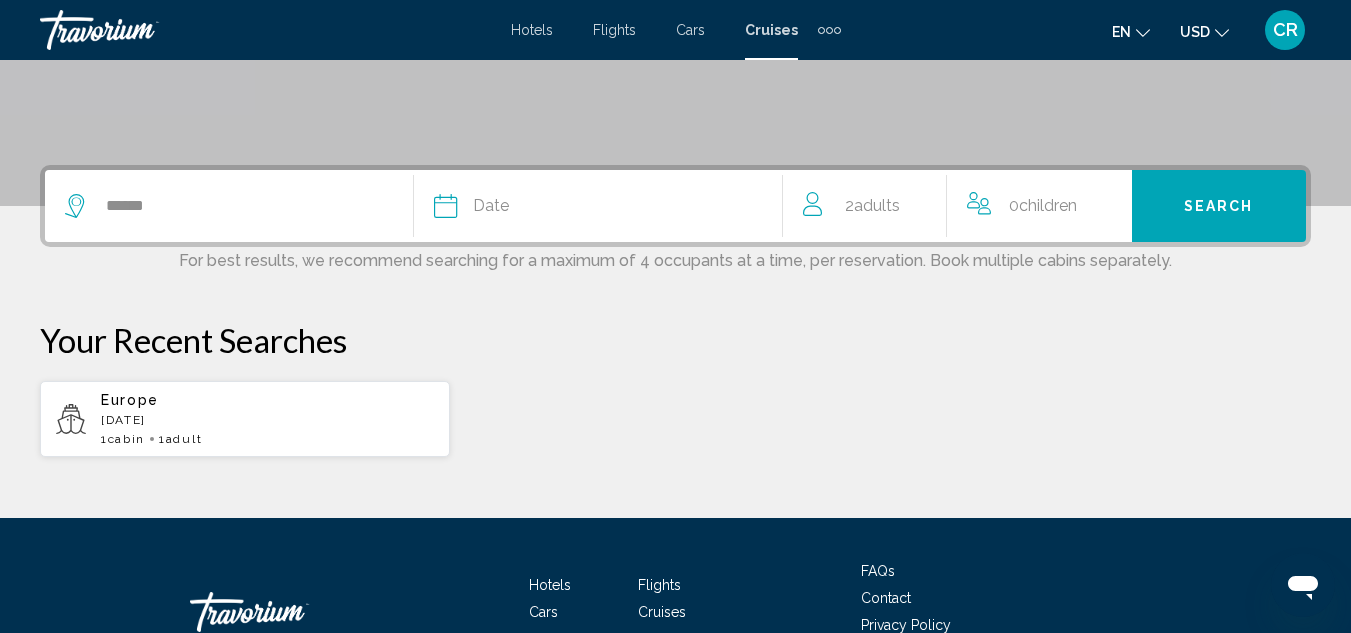 click on "Date" 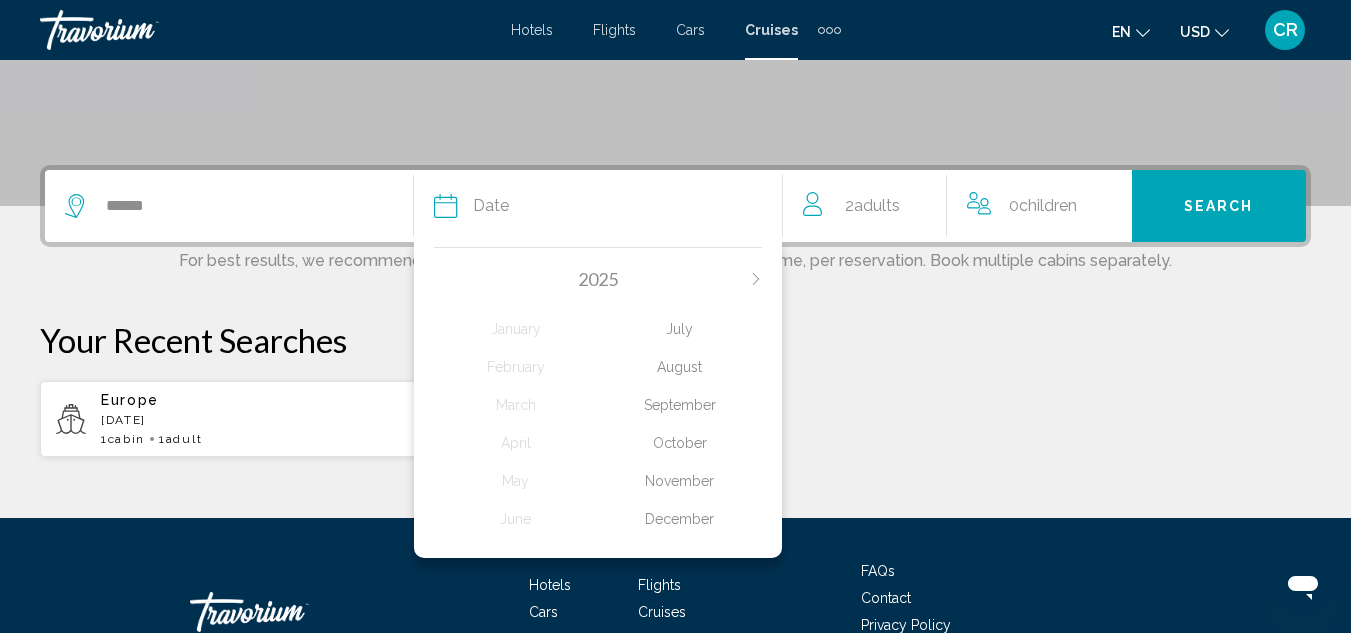 scroll, scrollTop: 494, scrollLeft: 0, axis: vertical 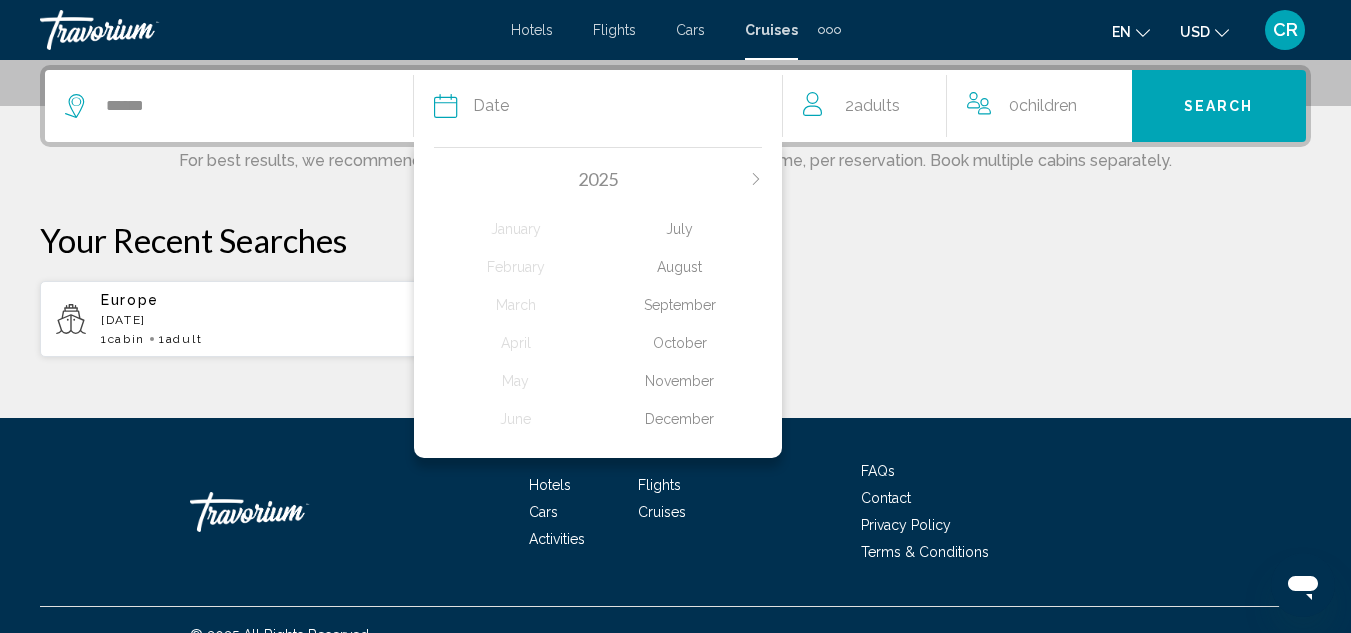click on "August" 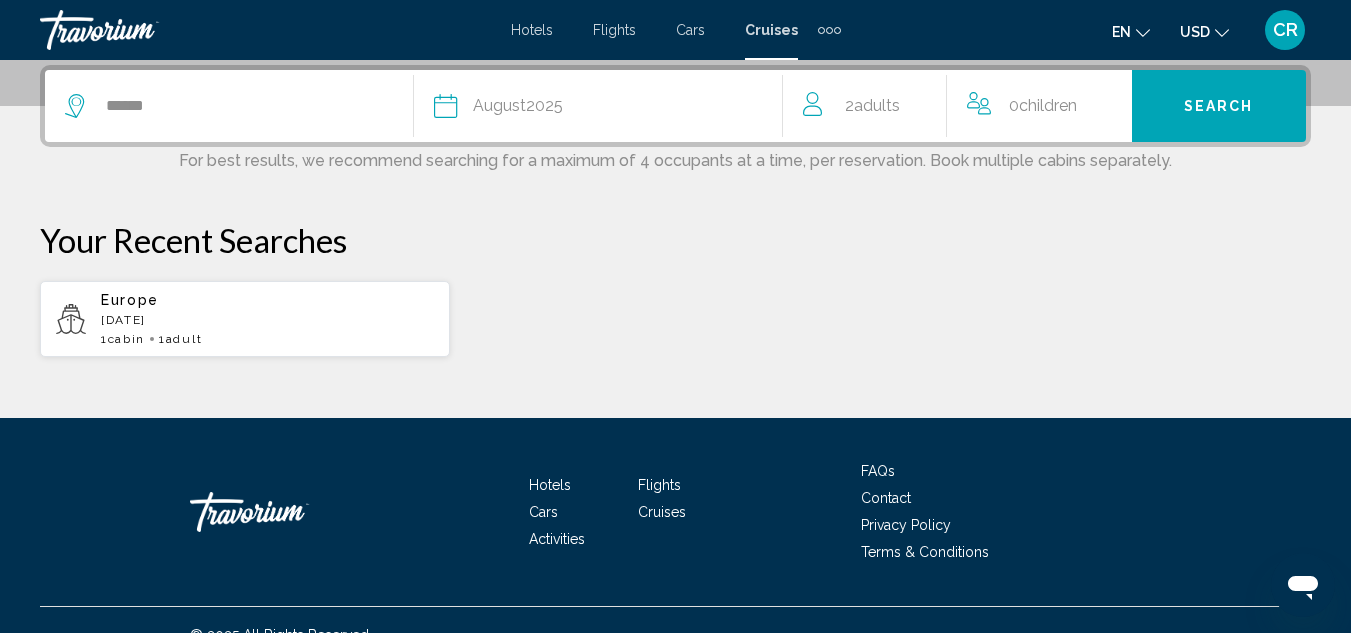 click on "Search" at bounding box center [1219, 106] 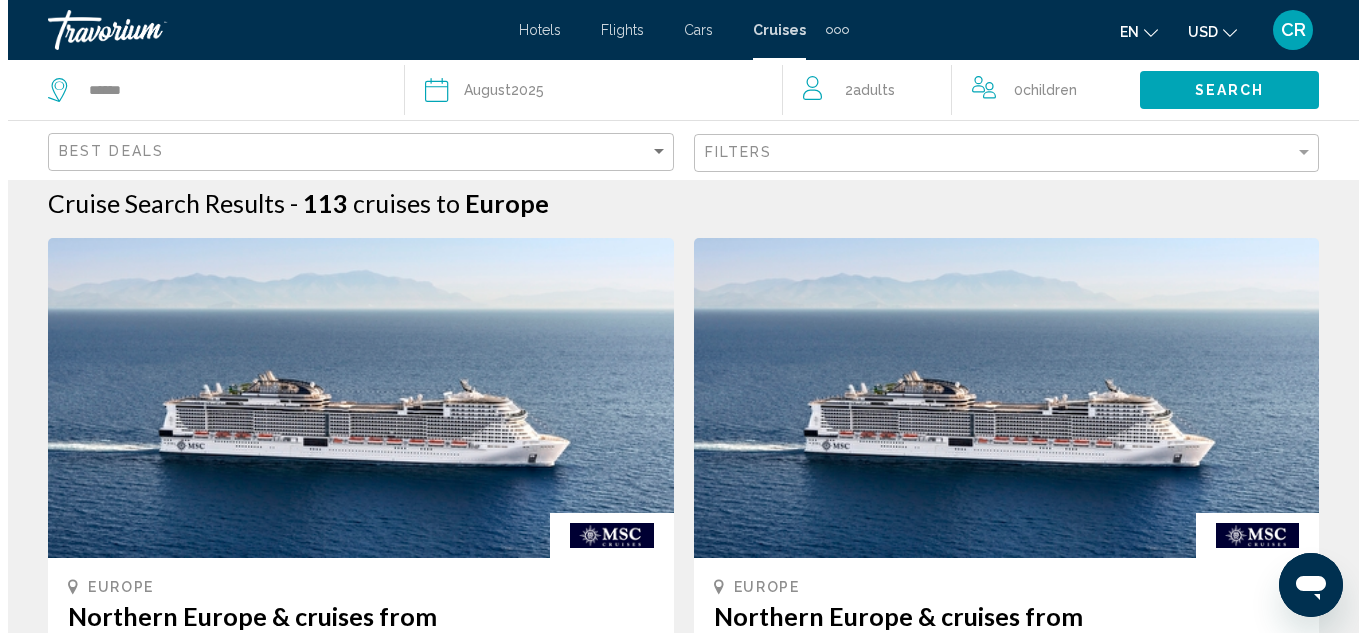 scroll, scrollTop: 0, scrollLeft: 0, axis: both 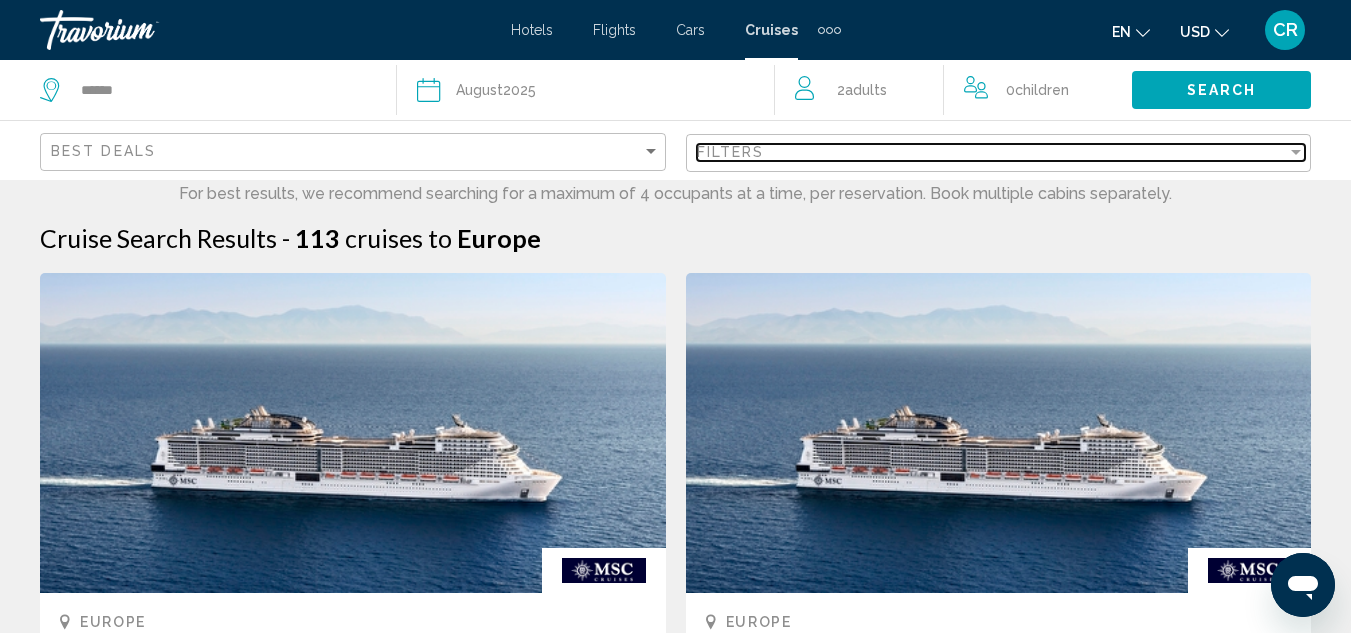 click at bounding box center [1296, 152] 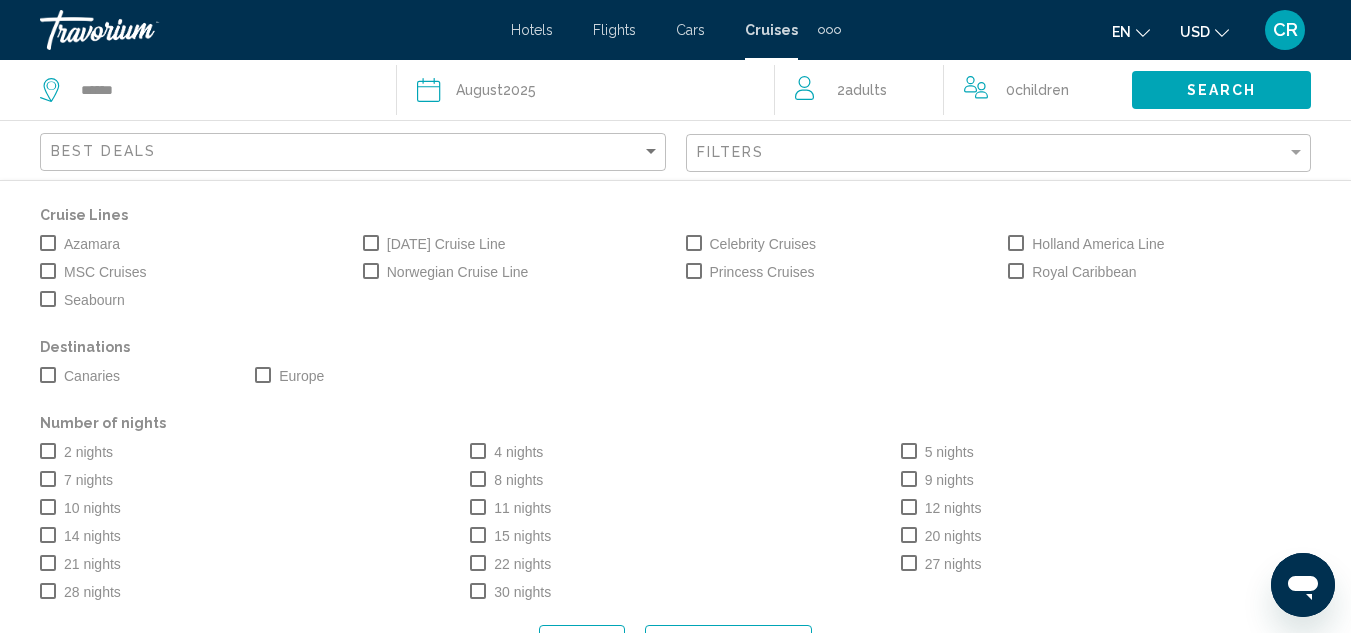 click at bounding box center [263, 375] 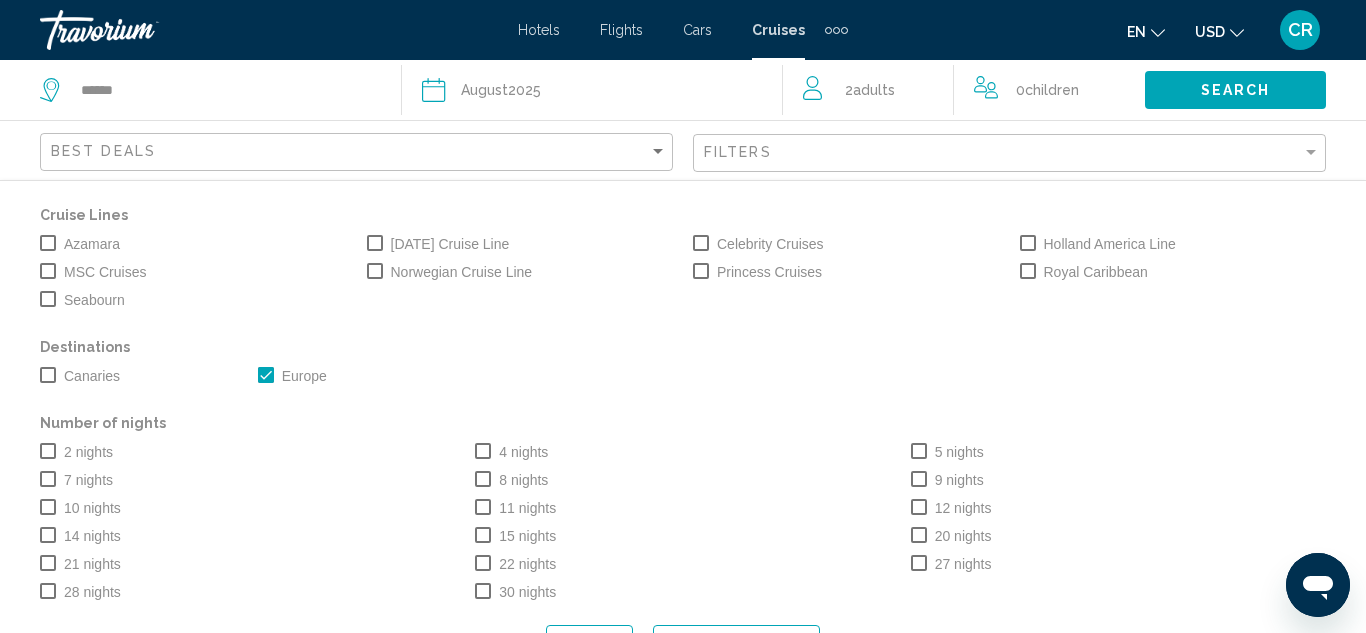 scroll, scrollTop: 5, scrollLeft: 0, axis: vertical 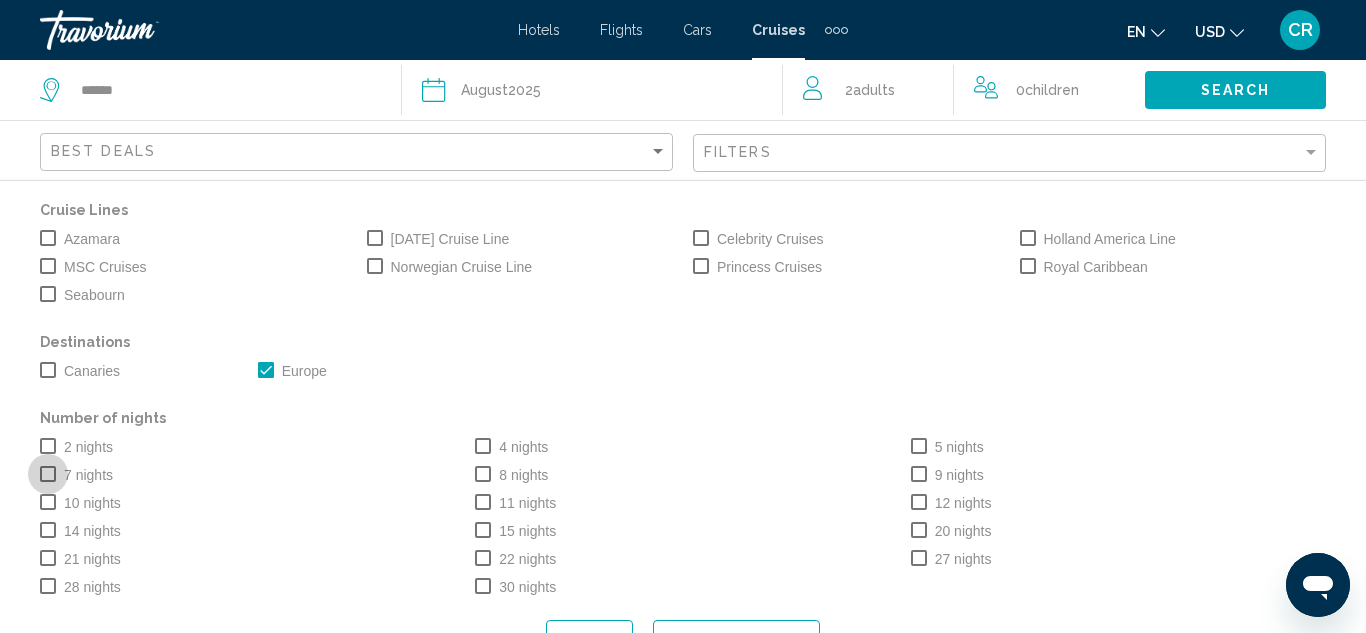 click at bounding box center [48, 474] 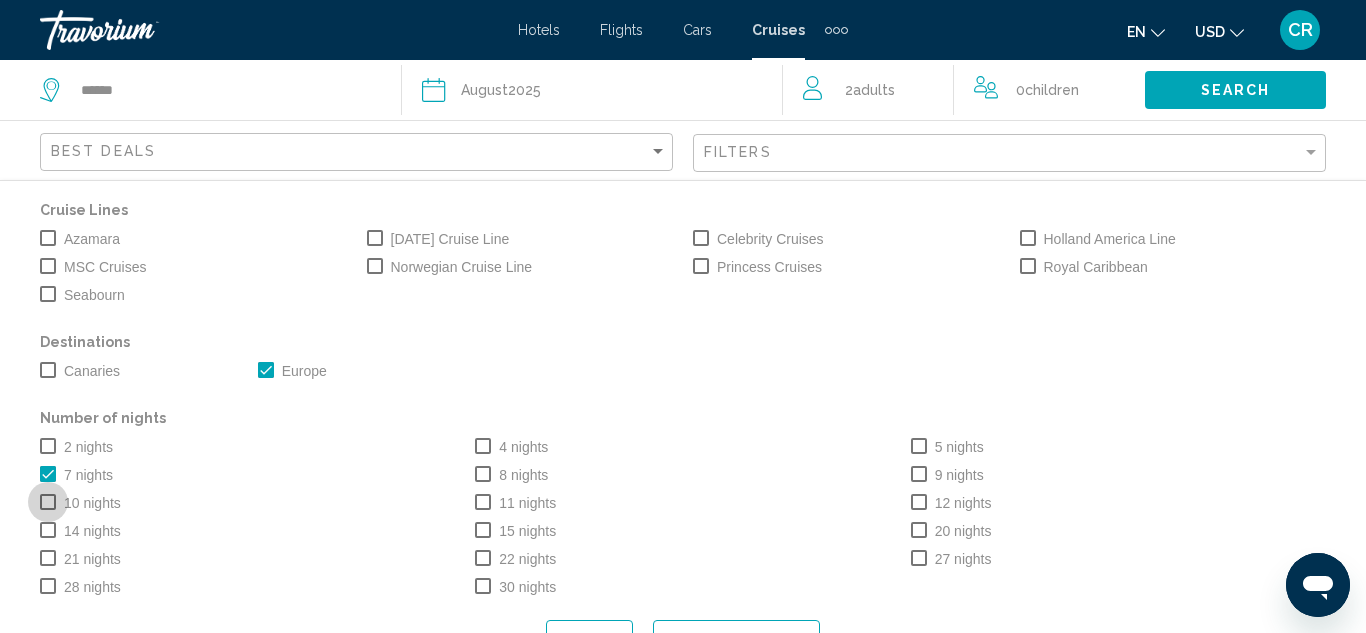 click at bounding box center (48, 502) 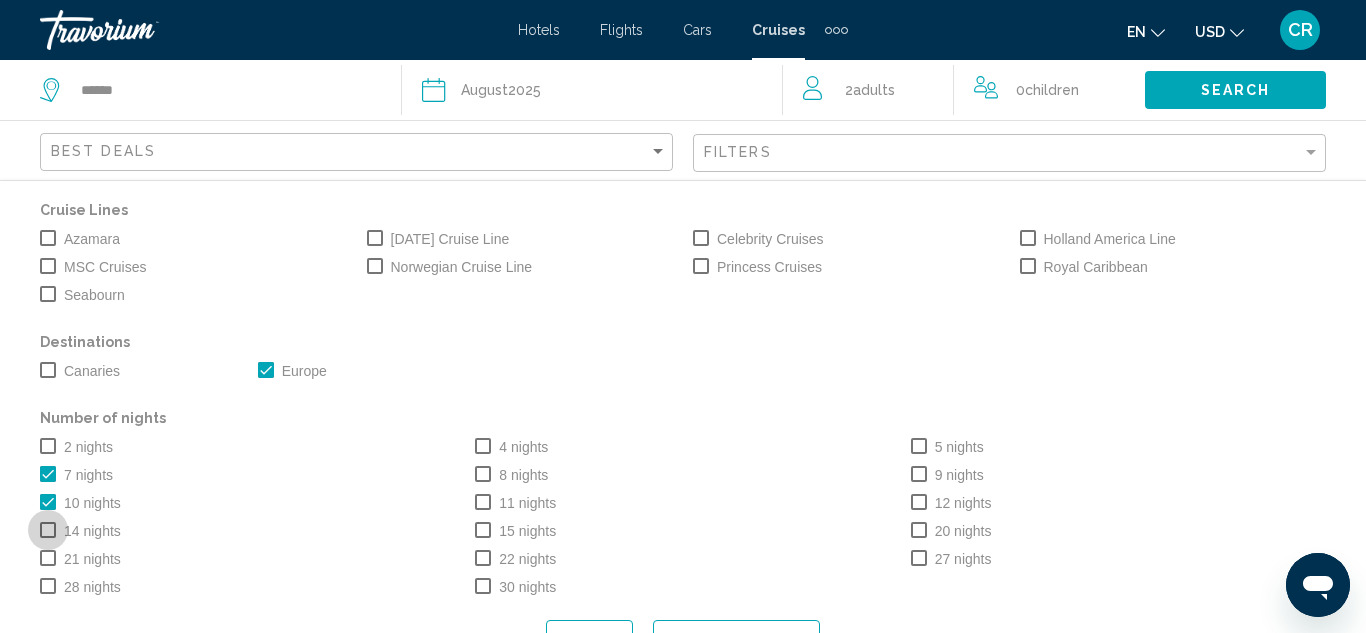 click at bounding box center [48, 530] 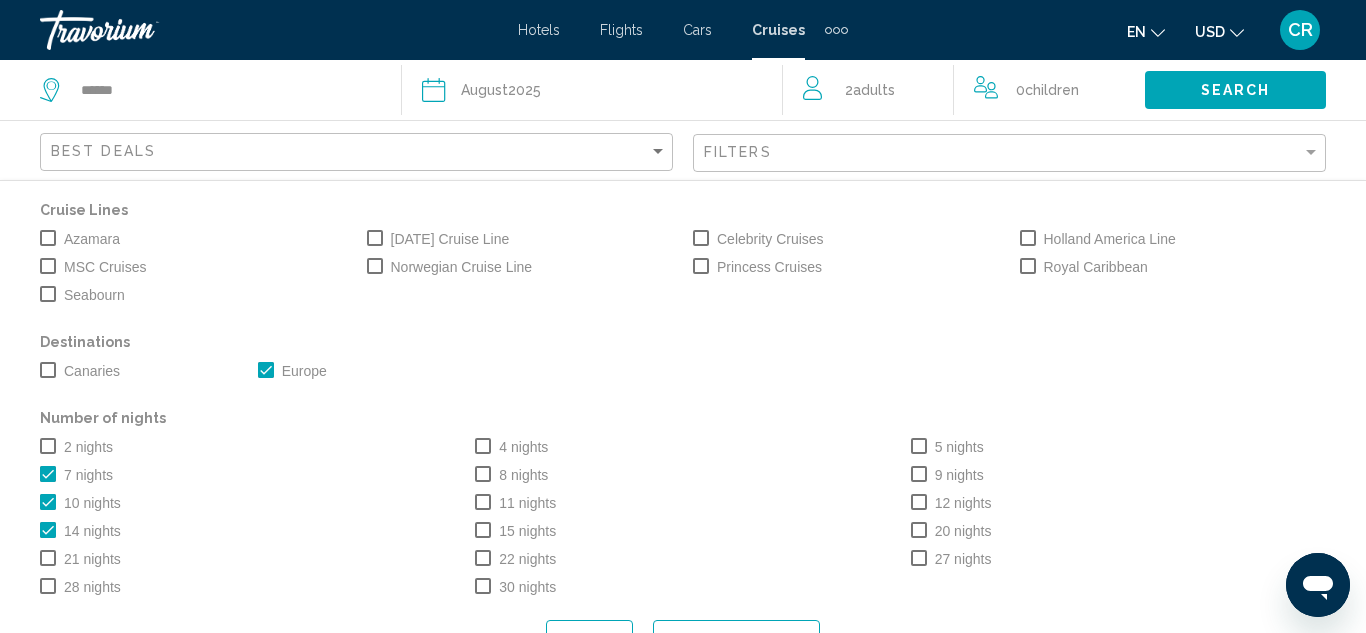 click on "Search" 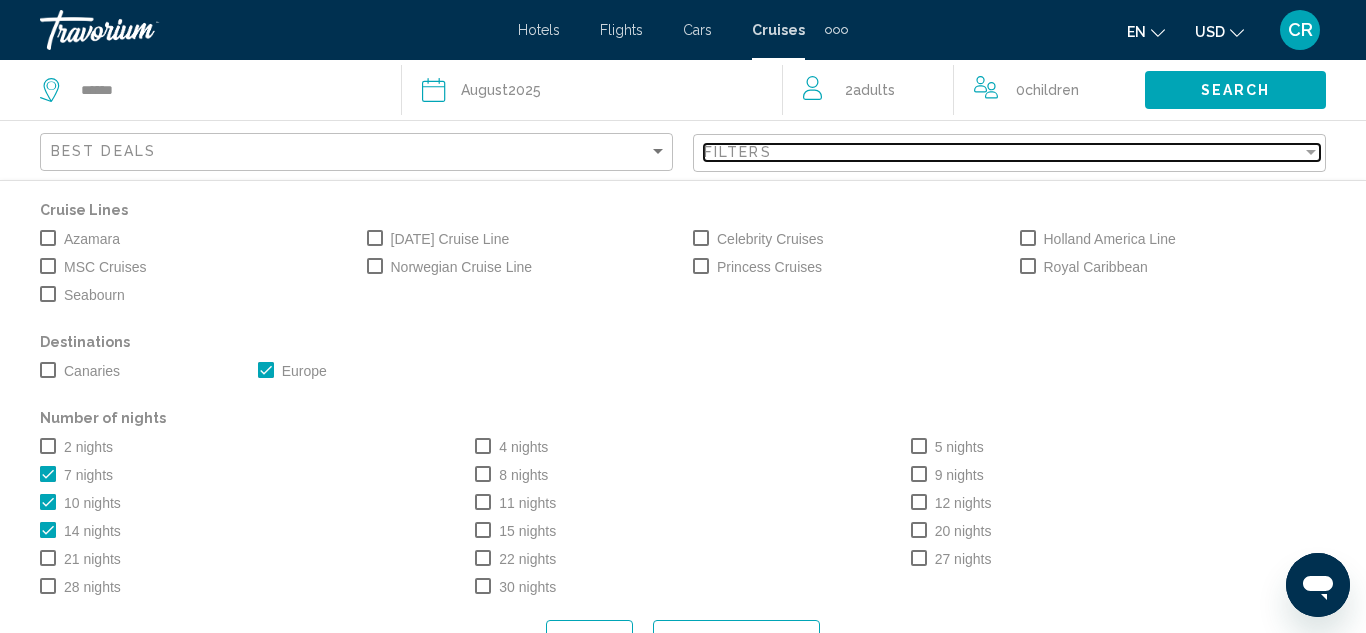 click at bounding box center [1311, 152] 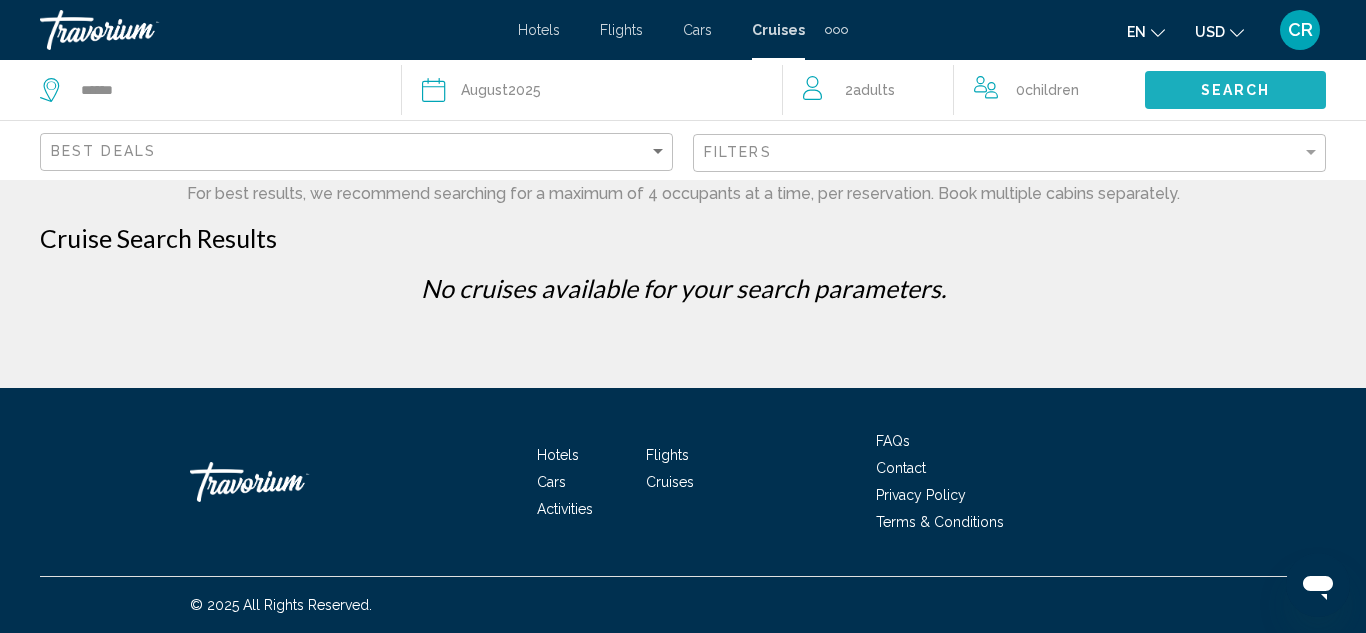 click on "Search" 